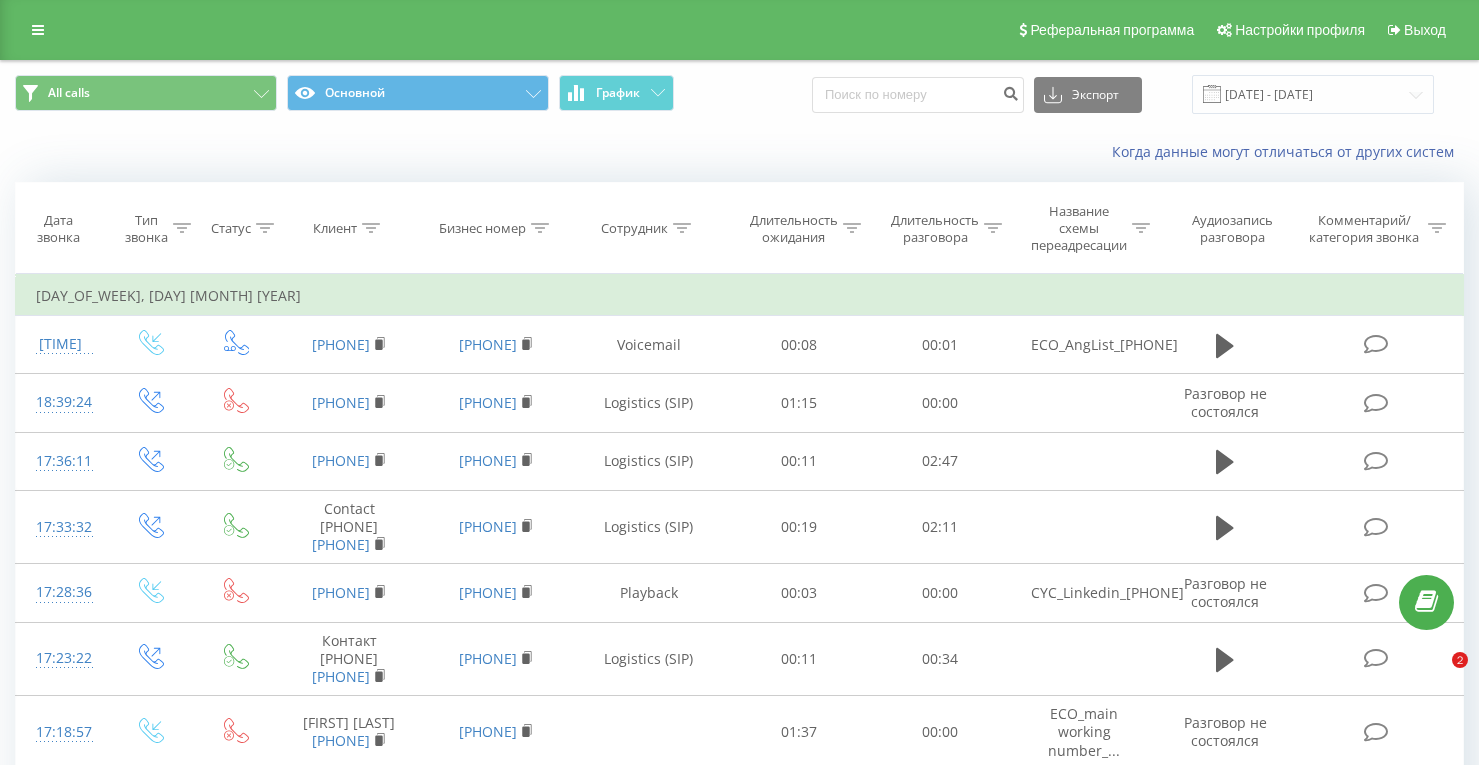 scroll, scrollTop: 0, scrollLeft: 0, axis: both 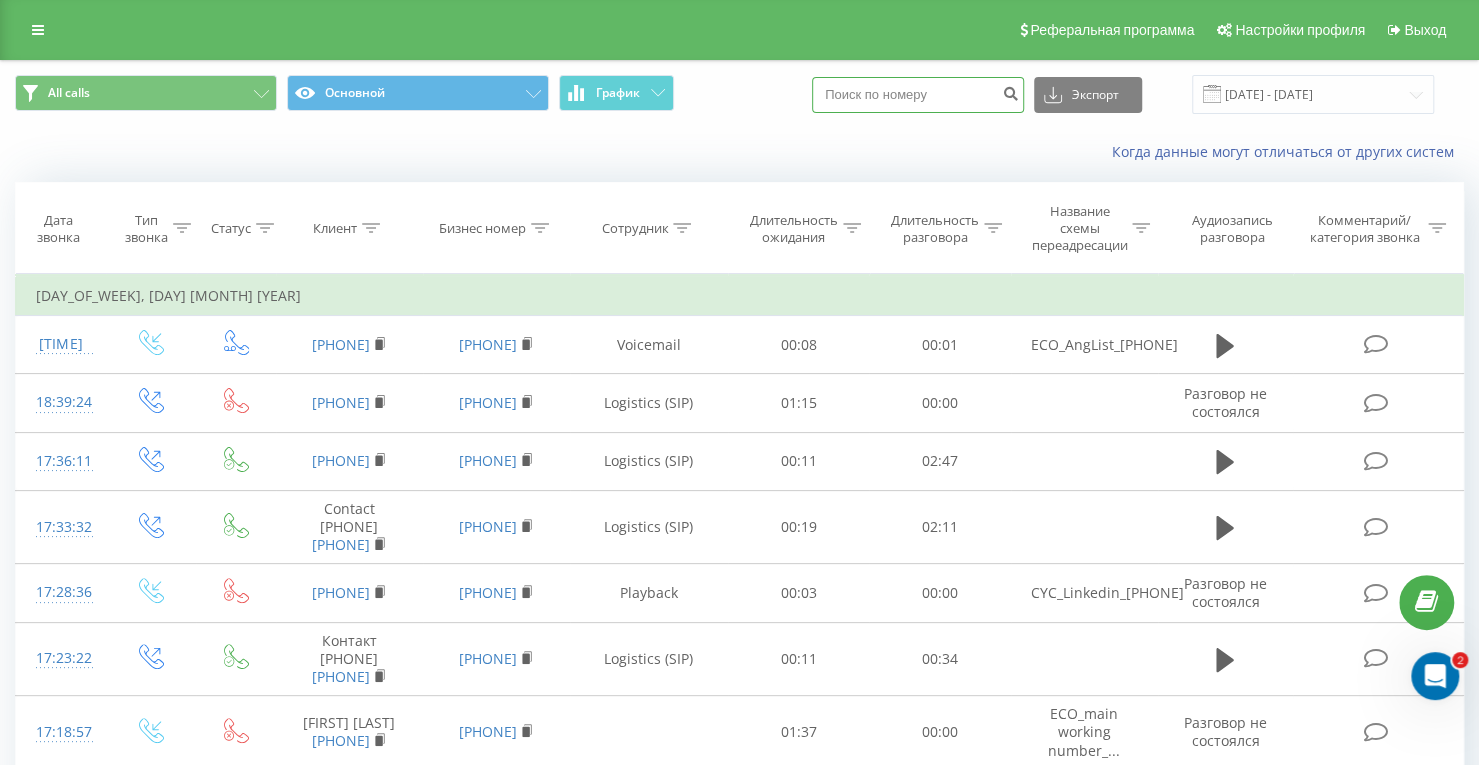 click at bounding box center [918, 95] 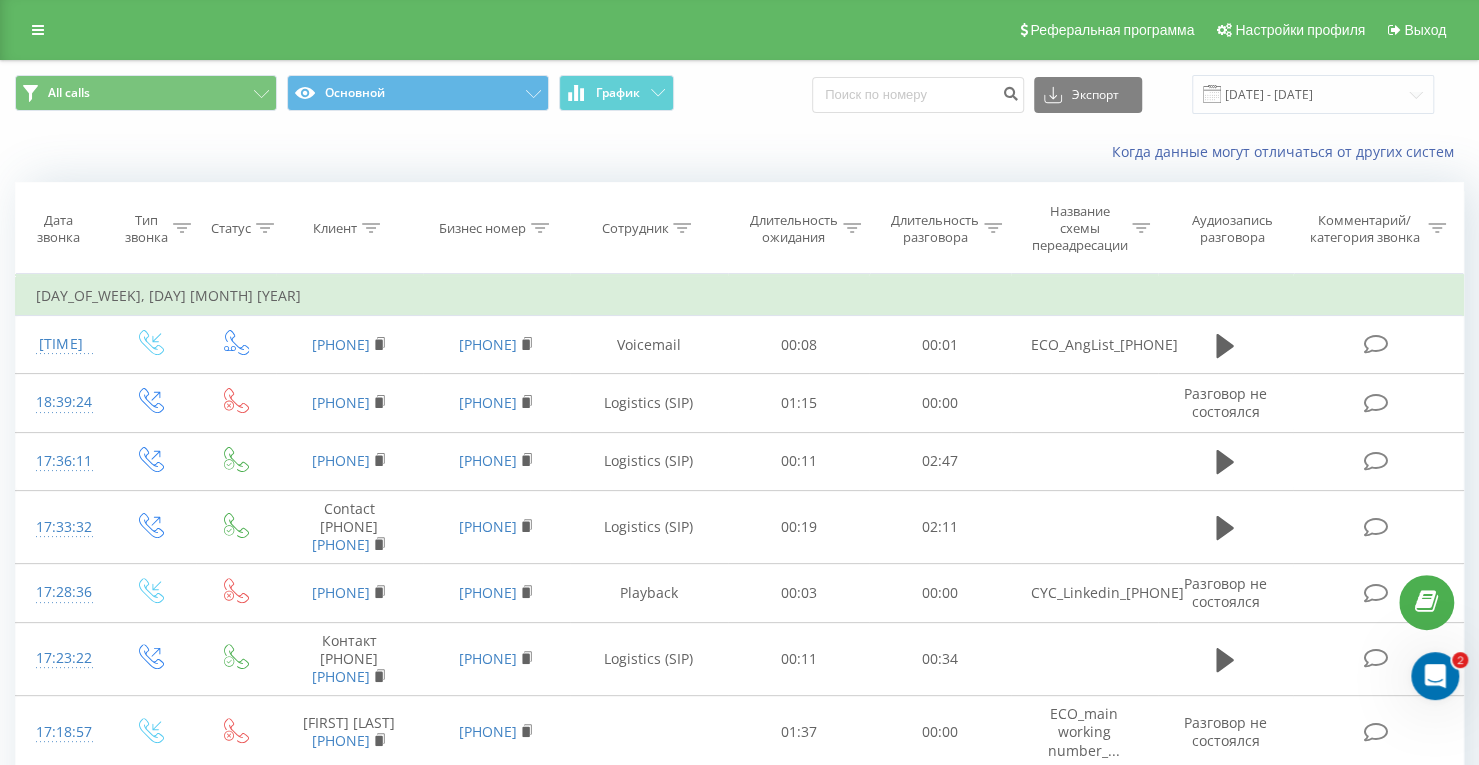 click 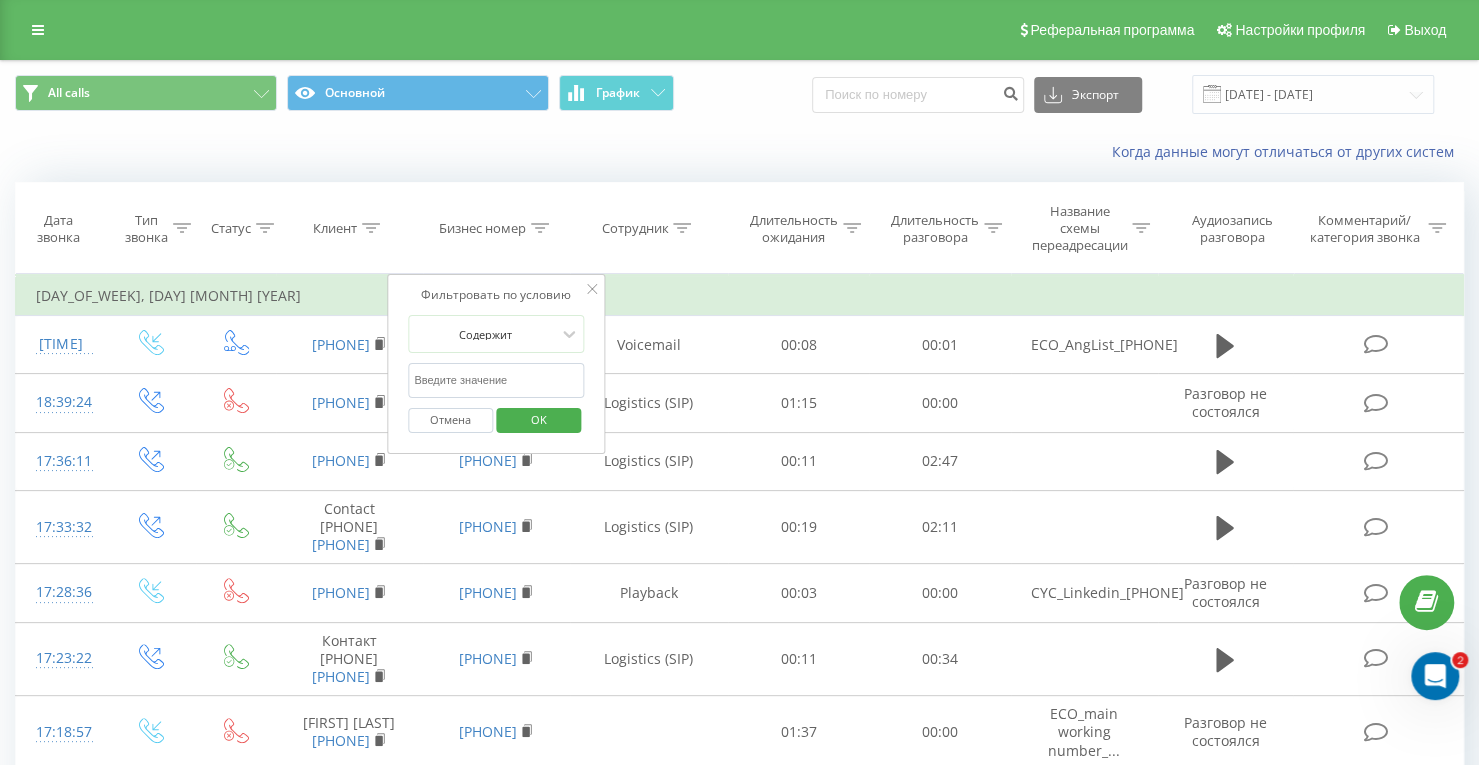 click at bounding box center (496, 380) 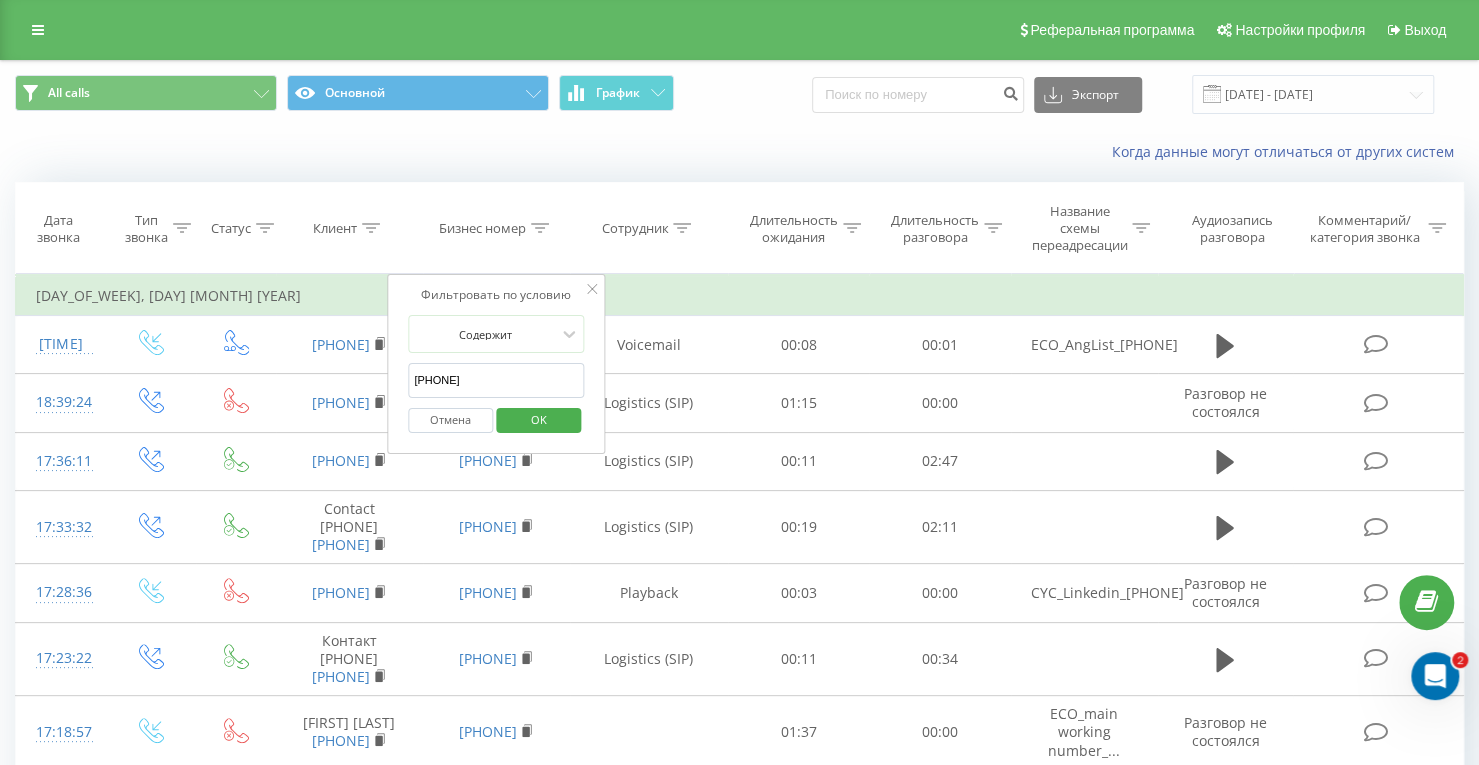 type on "[PHONE]" 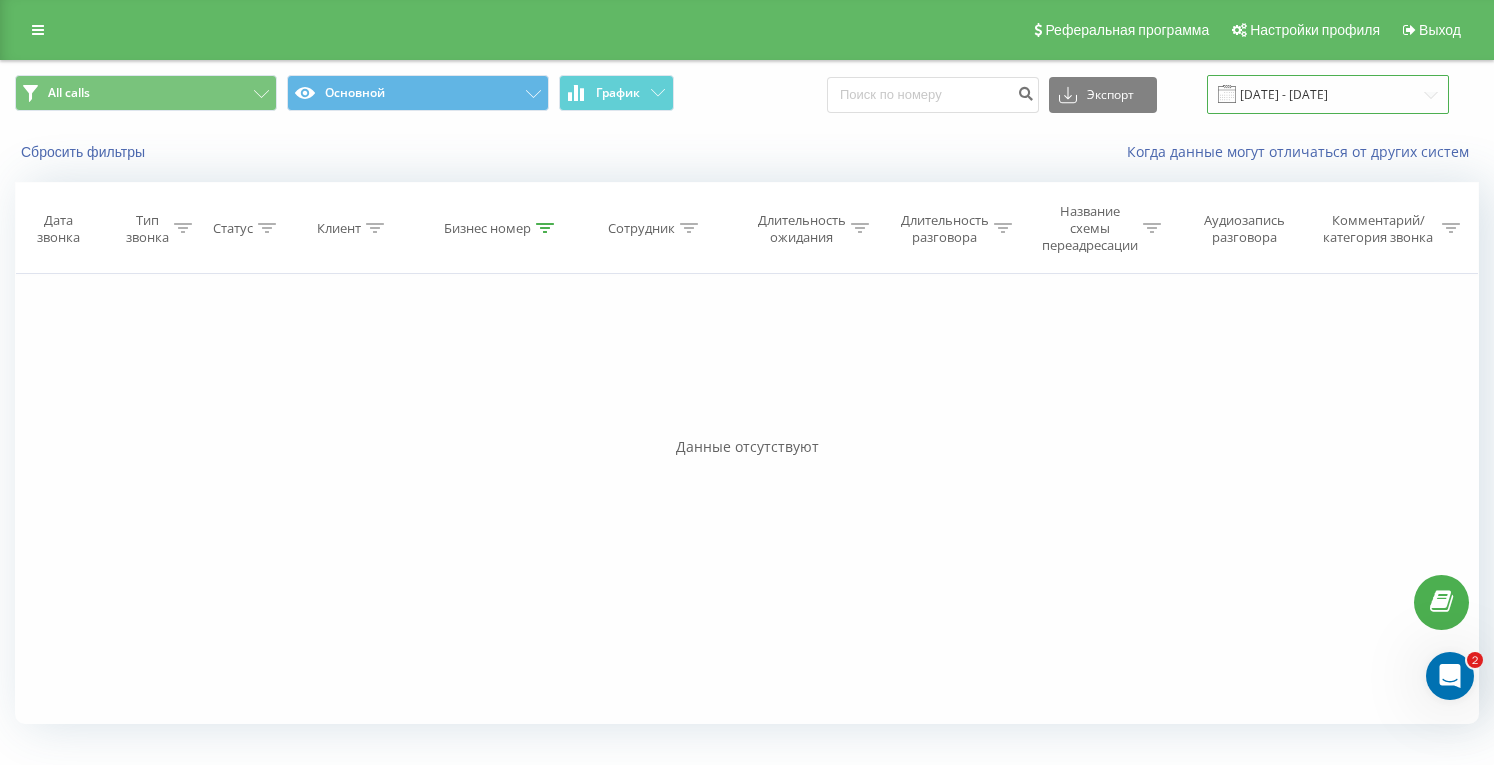 click on "[DATE] - [DATE]" at bounding box center (1328, 94) 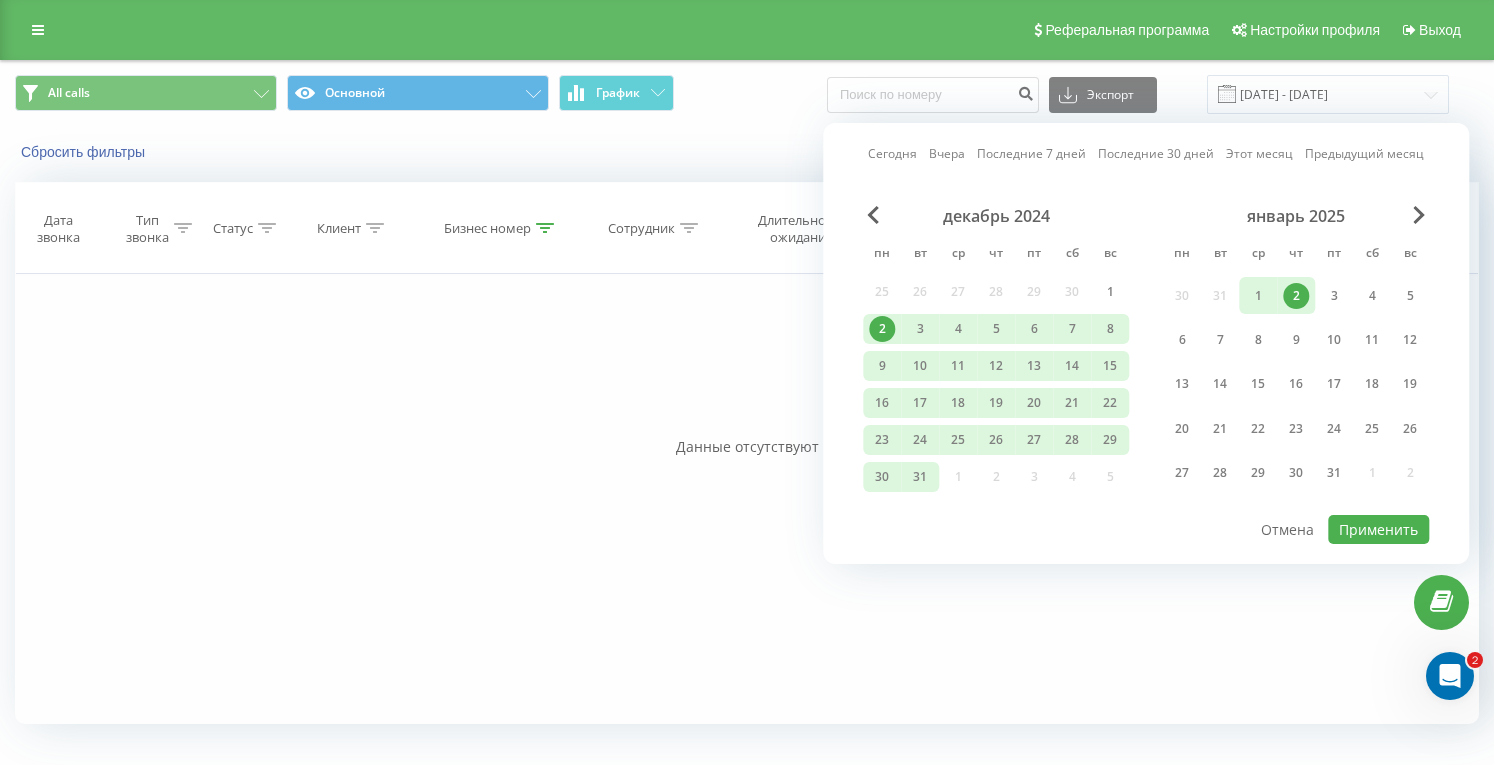 click on "Предыдущий месяц" at bounding box center (1364, 153) 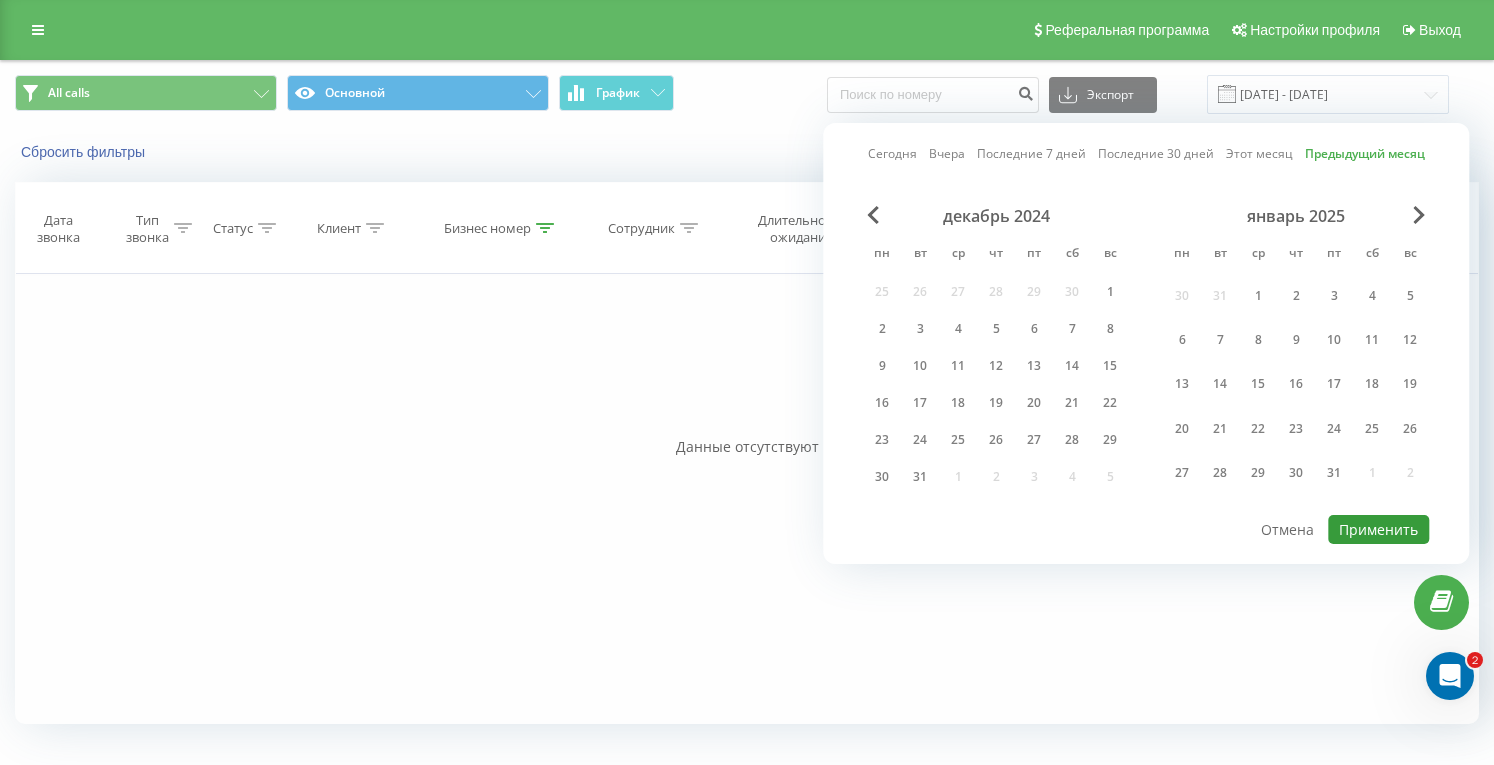 click on "Применить" at bounding box center (1378, 529) 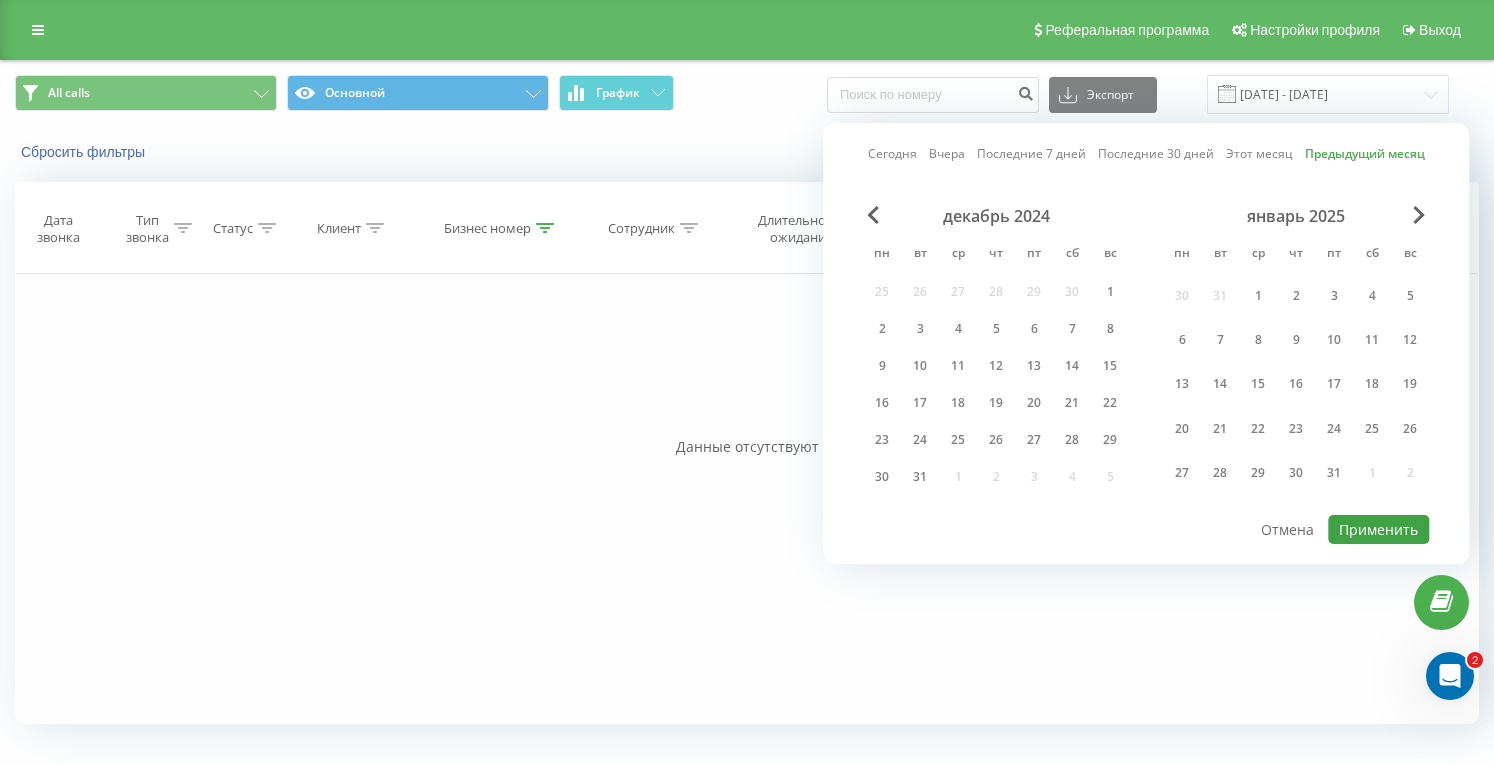 type on "01.07.2025  -  31.07.2025" 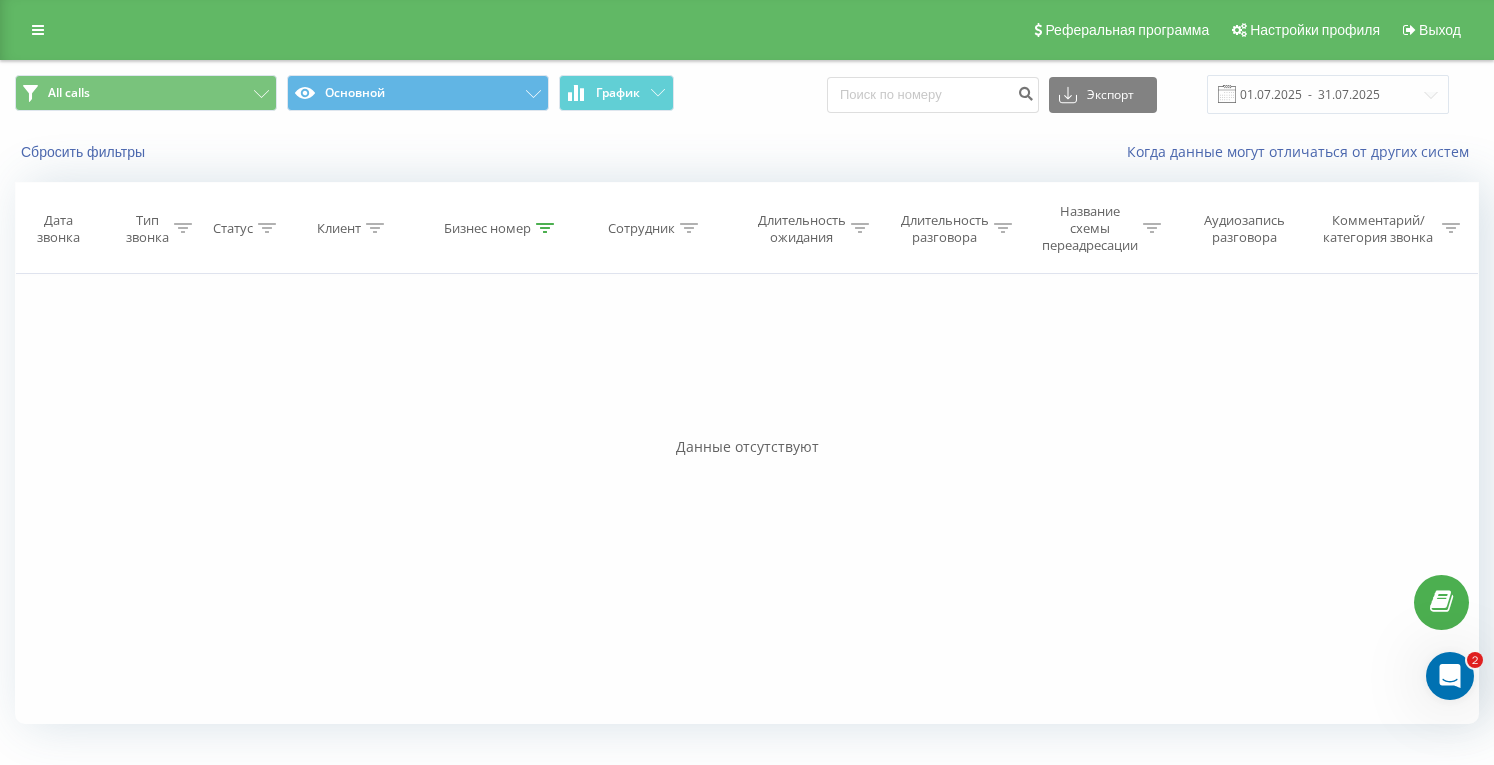 click 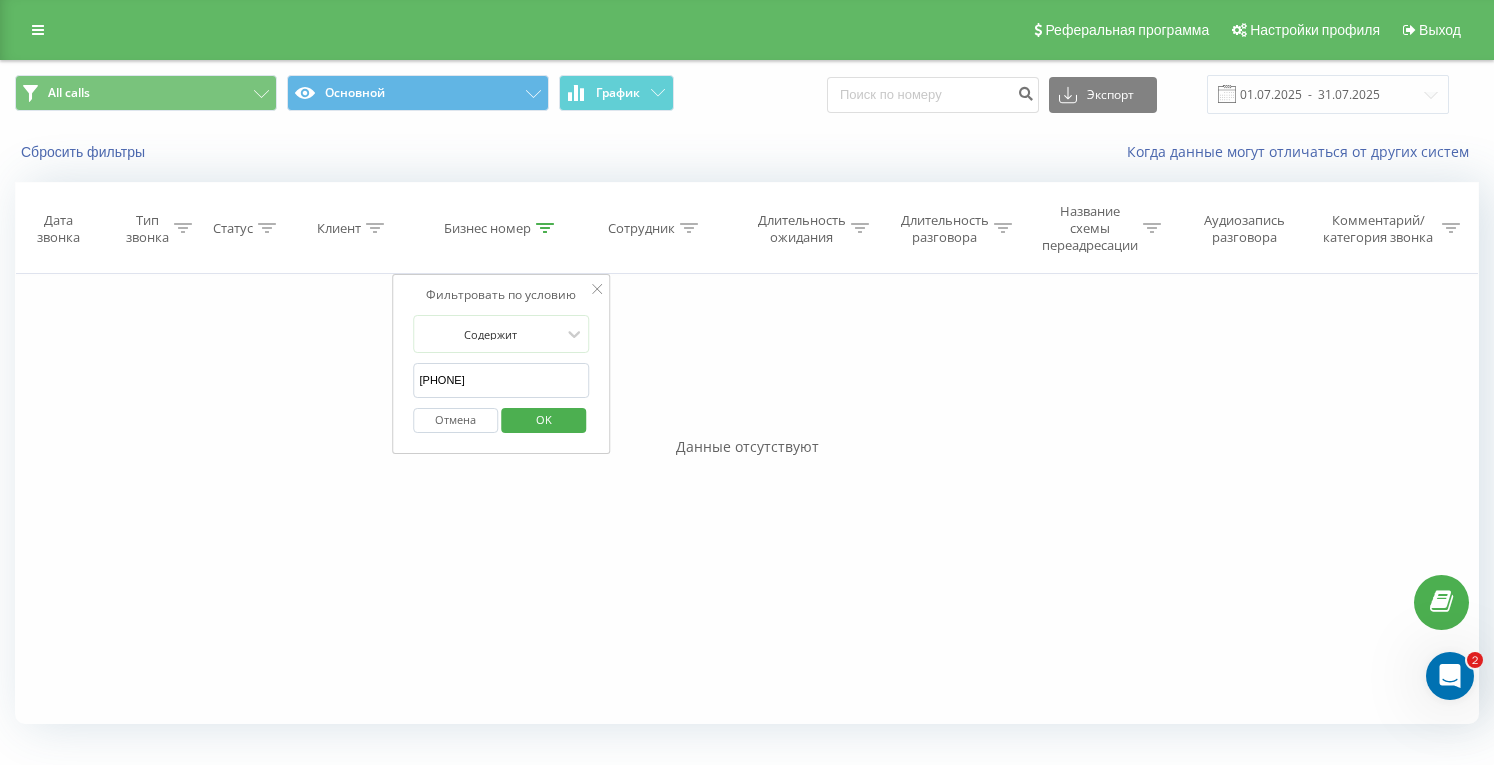 click on "OK" at bounding box center (544, 419) 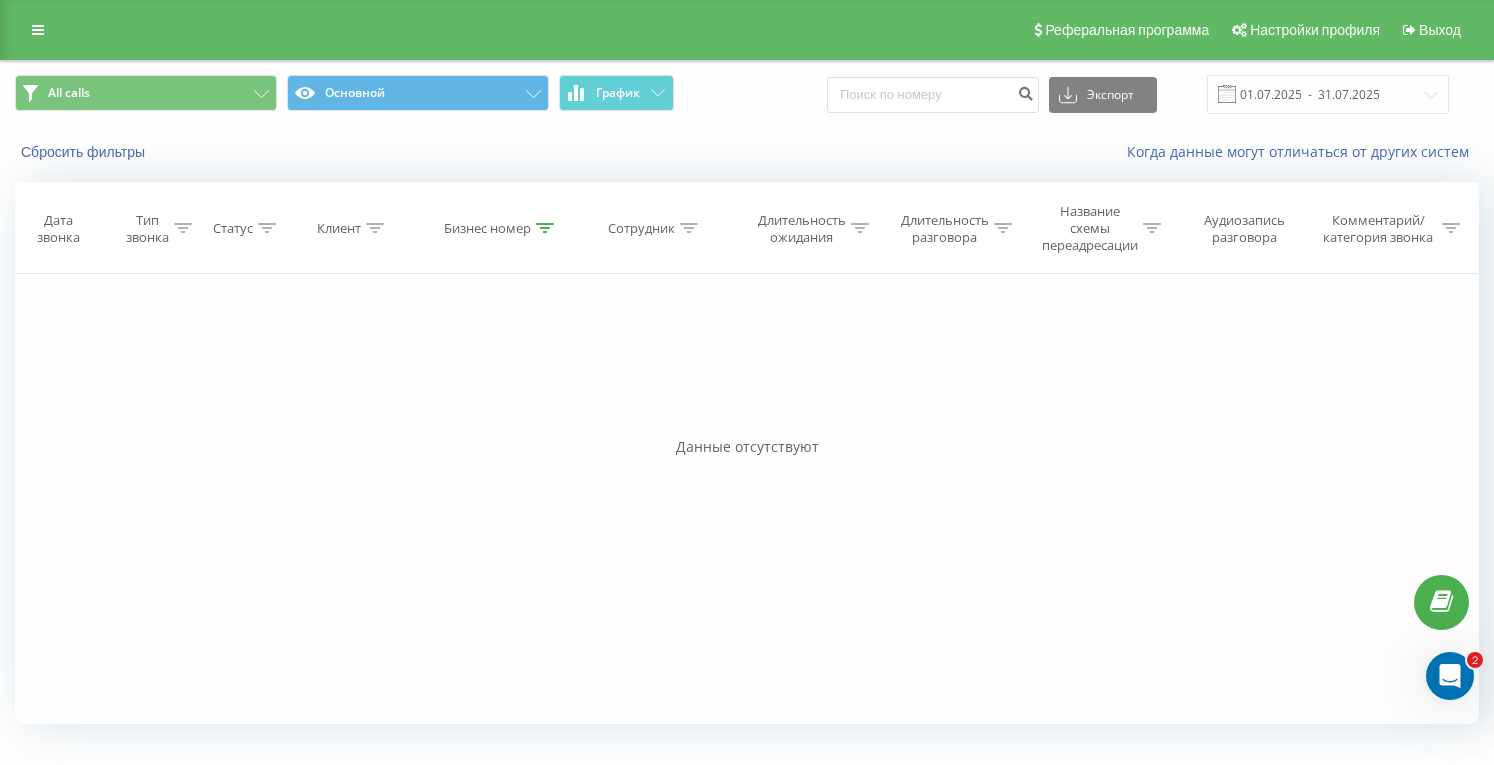 click 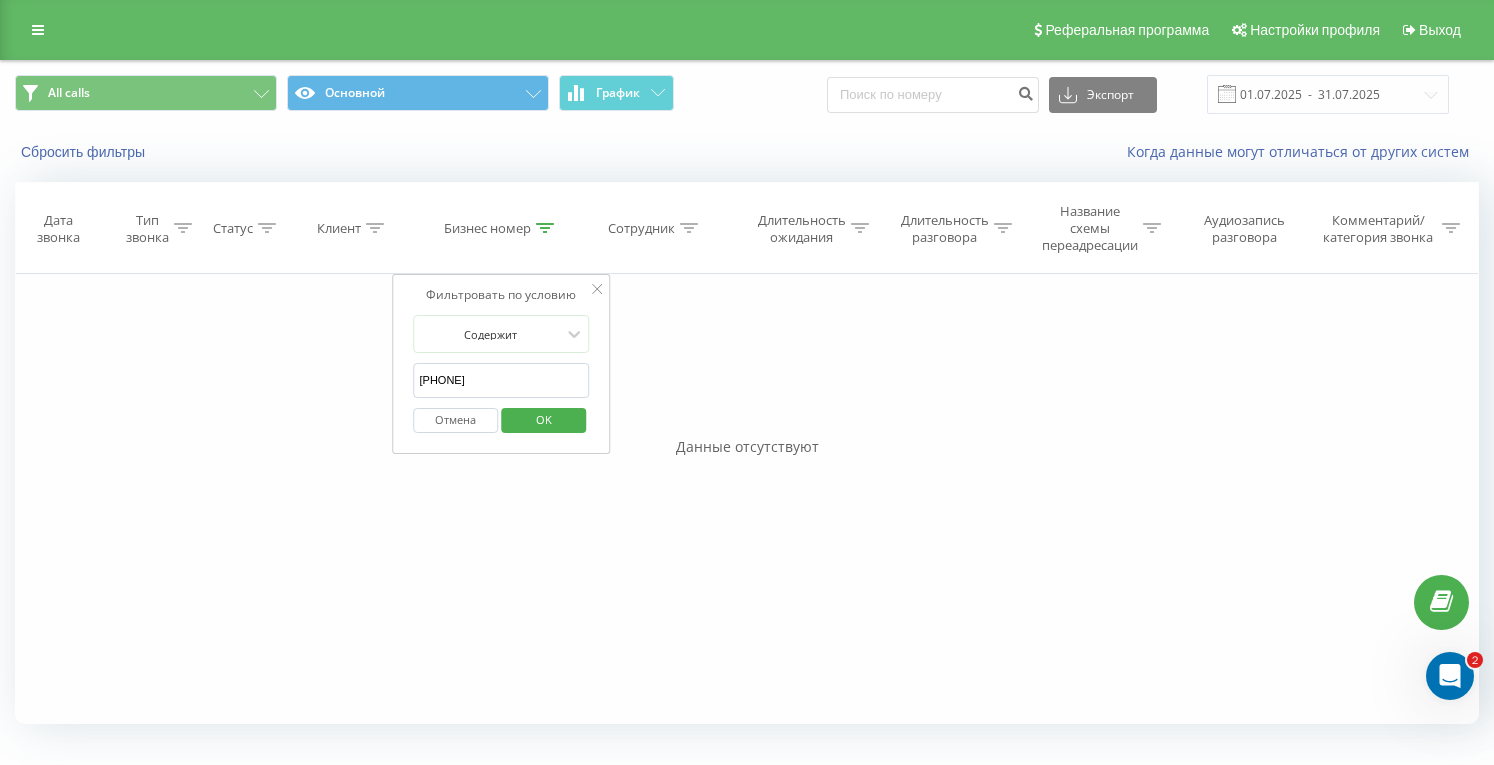 click on "[PHONE]" at bounding box center (501, 380) 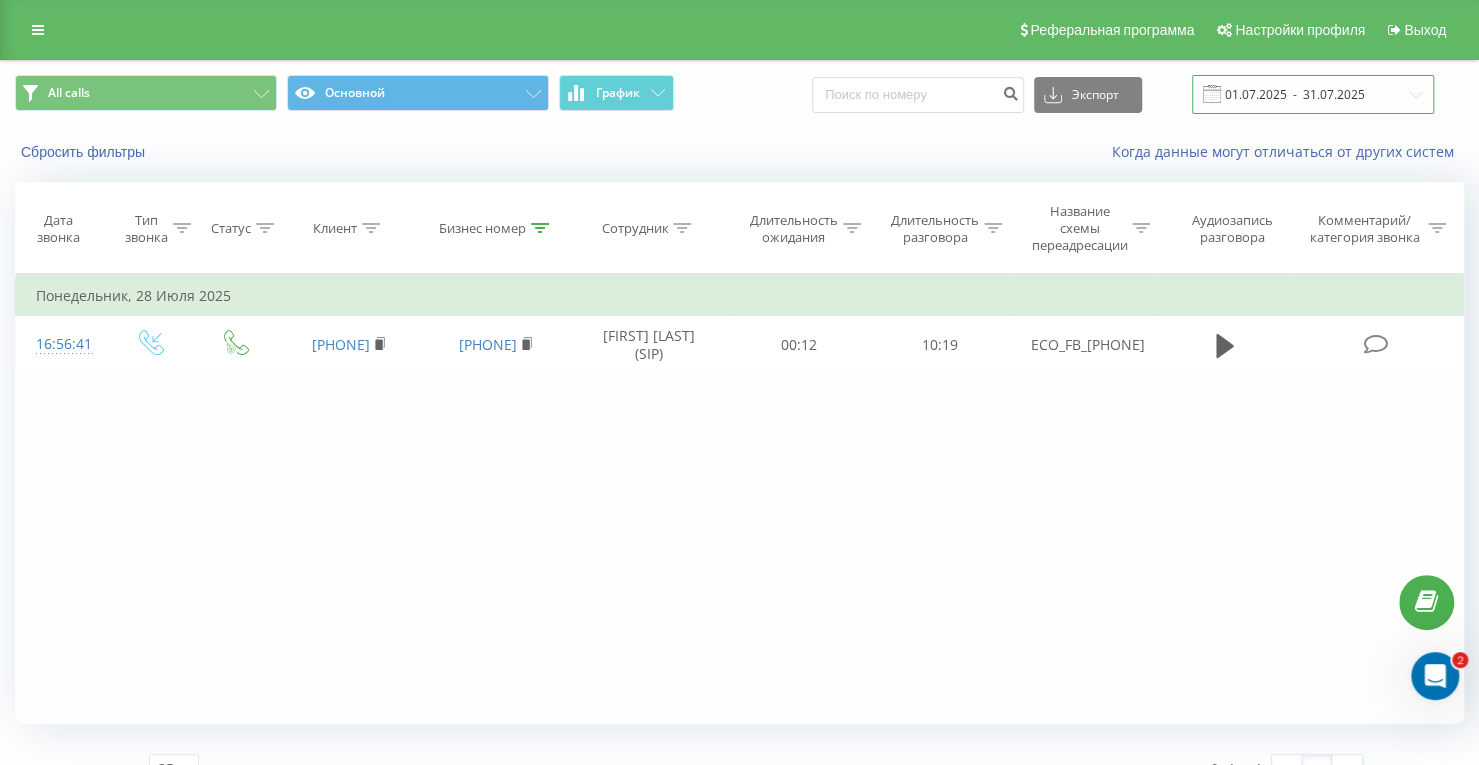 click on "01.07.2025  -  31.07.2025" at bounding box center [1313, 94] 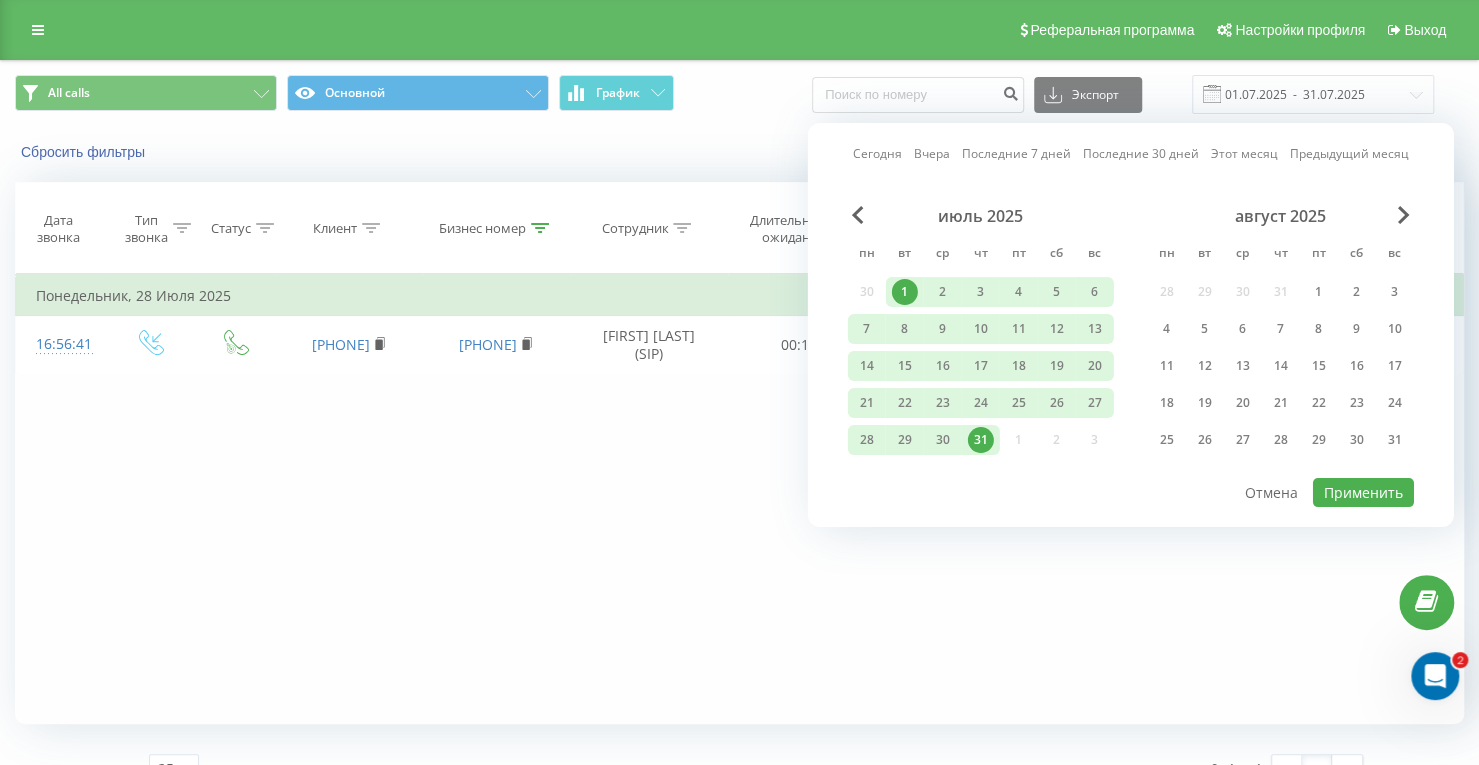 click on "Фильтровать по условию Равно Введите значение Отмена OK Фильтровать по условию Равно Введите значение Отмена OK Фильтровать по условию Содержит Отмена OK Фильтровать по условию Содержит [PHONE] Отмена OK Фильтровать по условию Содержит Отмена OK Фильтровать по условию Равно Отмена OK Фильтровать по условию Равно Отмена OK Фильтровать по условию Содержит Отмена OK Фильтровать по условию Равно Введите значение Отмена OK Понедельник, 28 Июля 2025 16:56:41 [PHONE] [PHONE] [FIRST] [LAST] (SIP) 00:12 10:19 ECO_FB_[PHONE]" at bounding box center [739, 499] 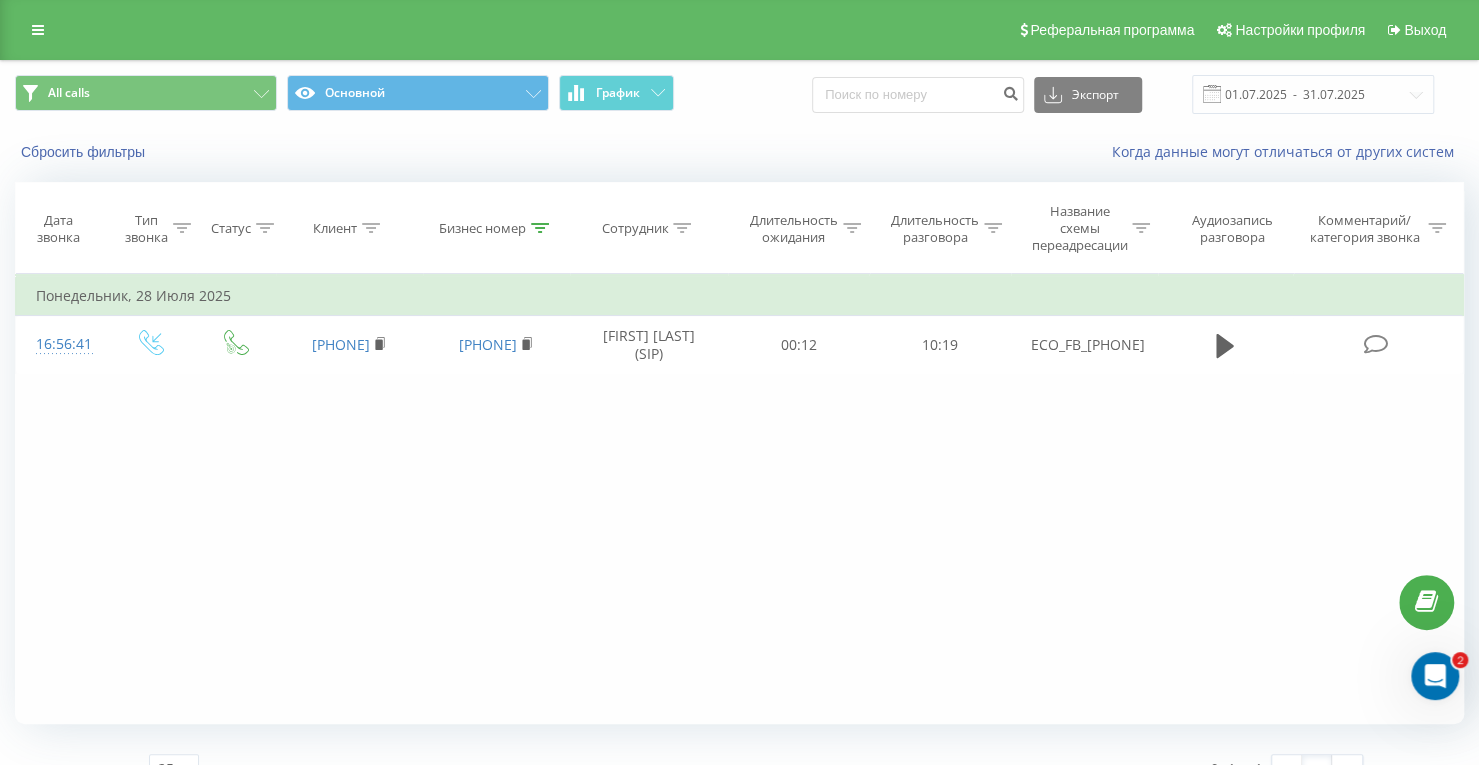 click on "Бизнес номер" at bounding box center [496, 228] 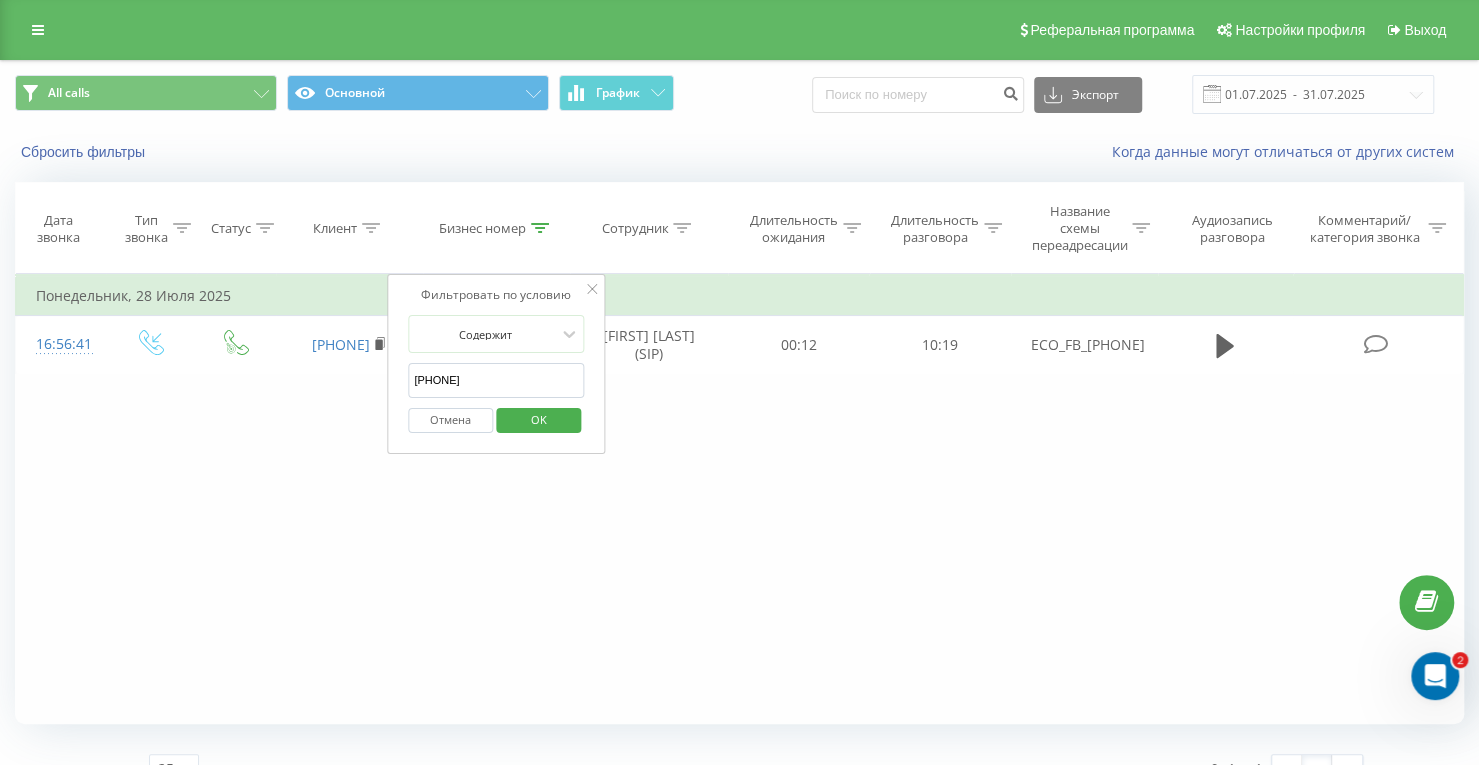 click 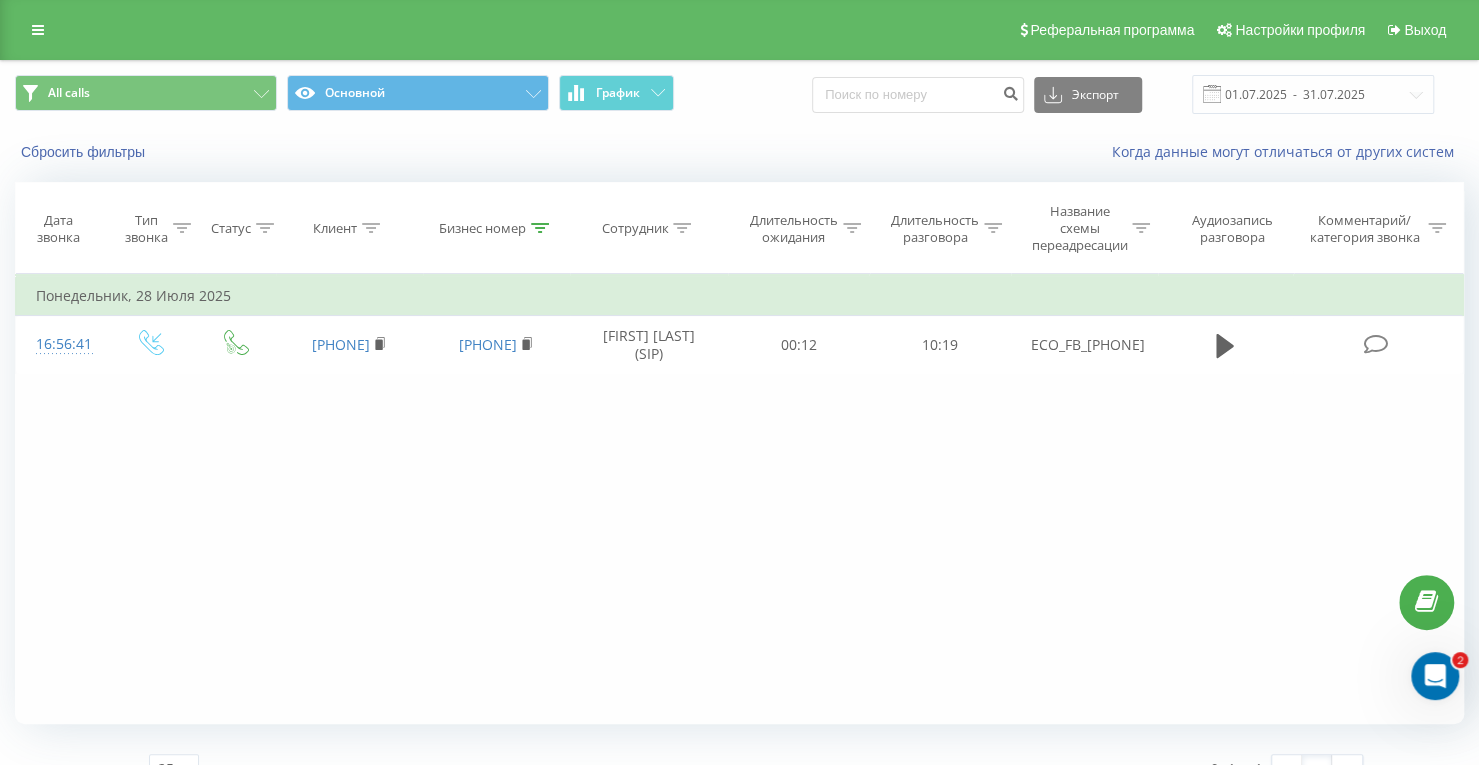click 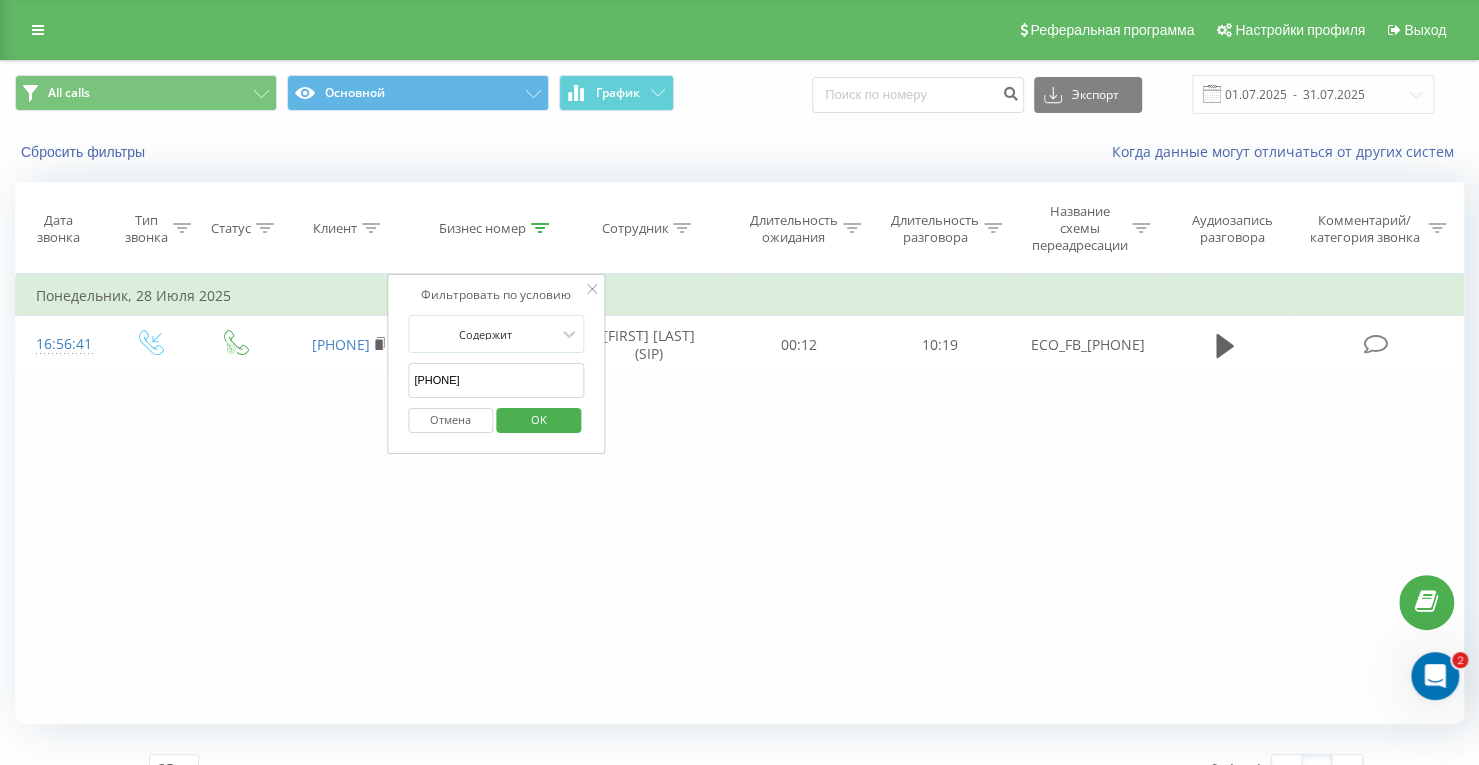click on "[PHONE]" at bounding box center [496, 380] 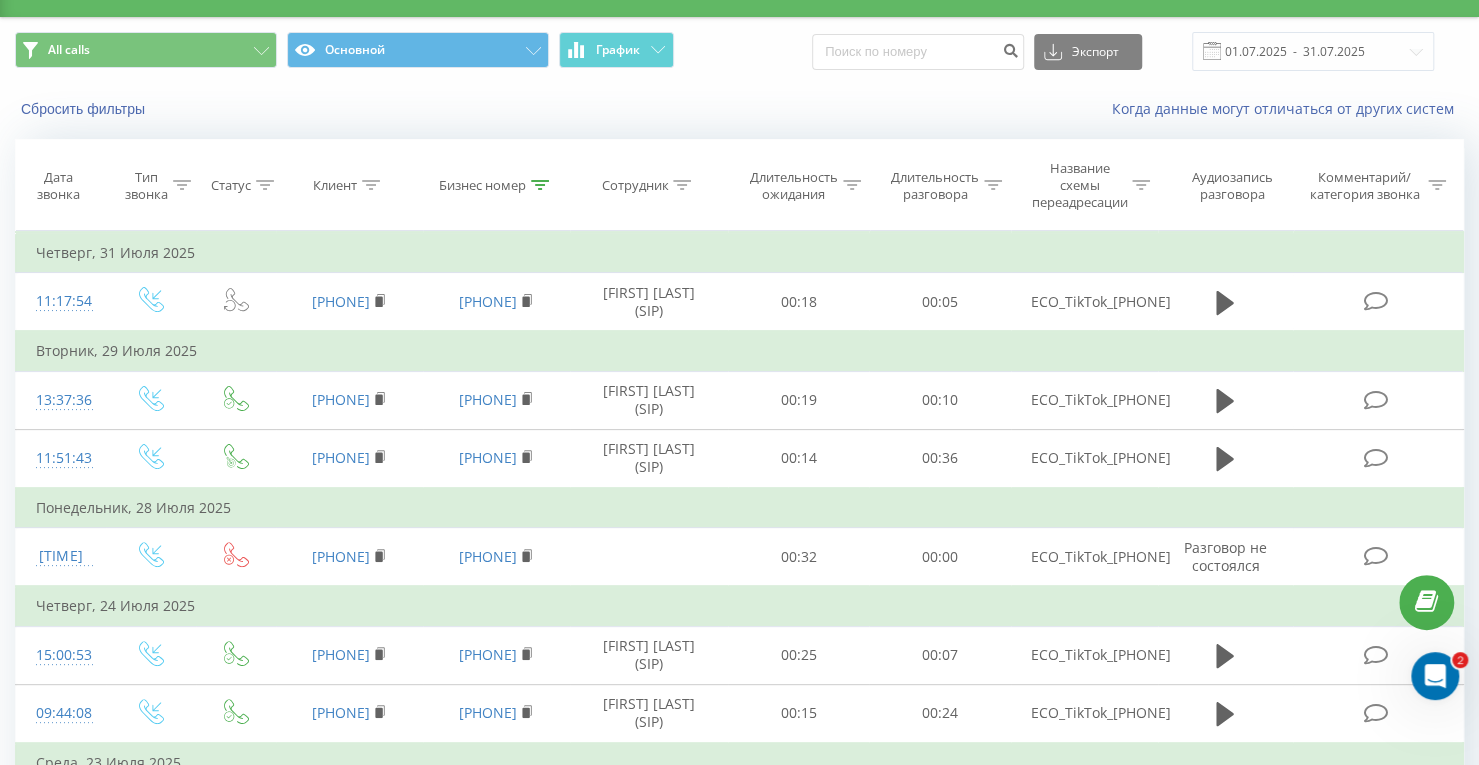 scroll, scrollTop: 0, scrollLeft: 0, axis: both 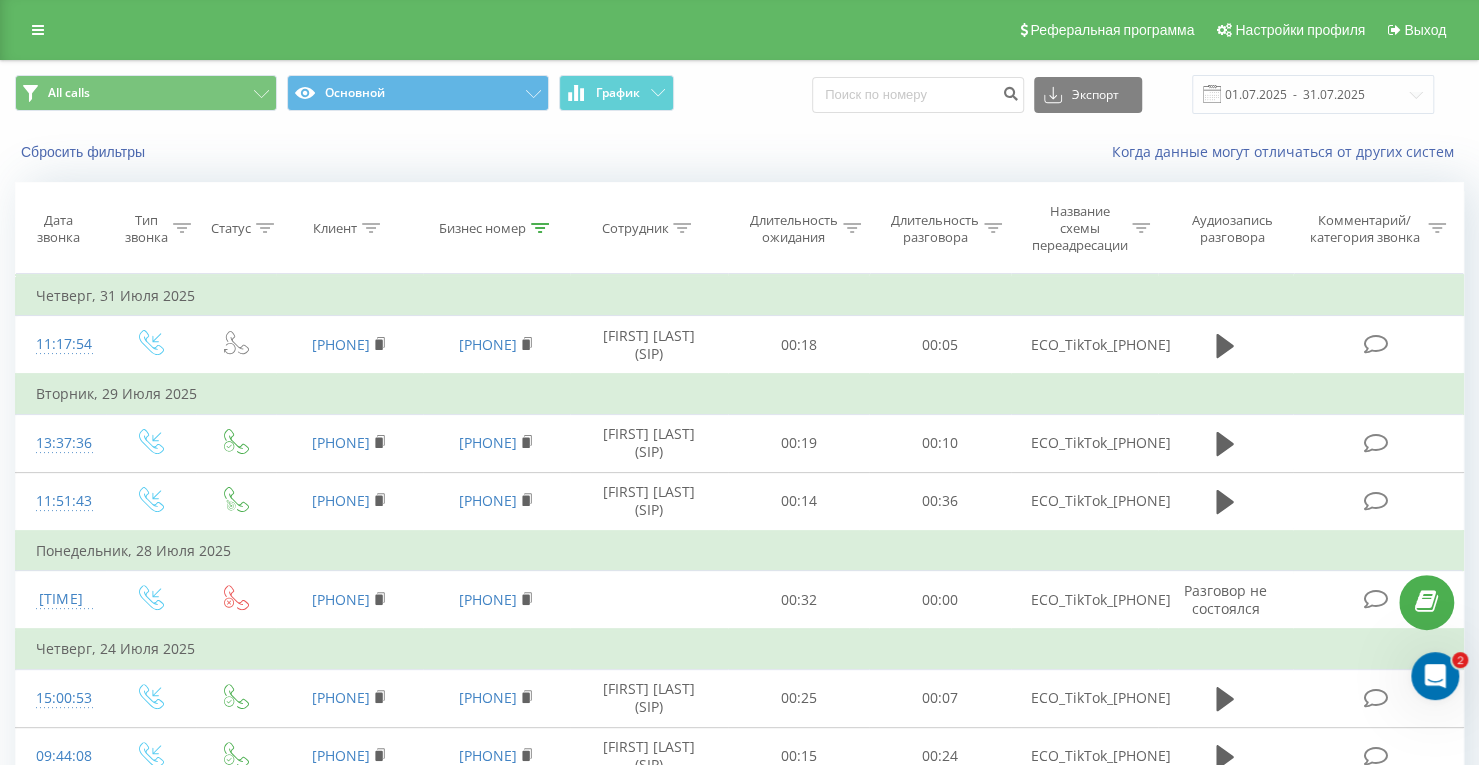 click at bounding box center (540, 228) 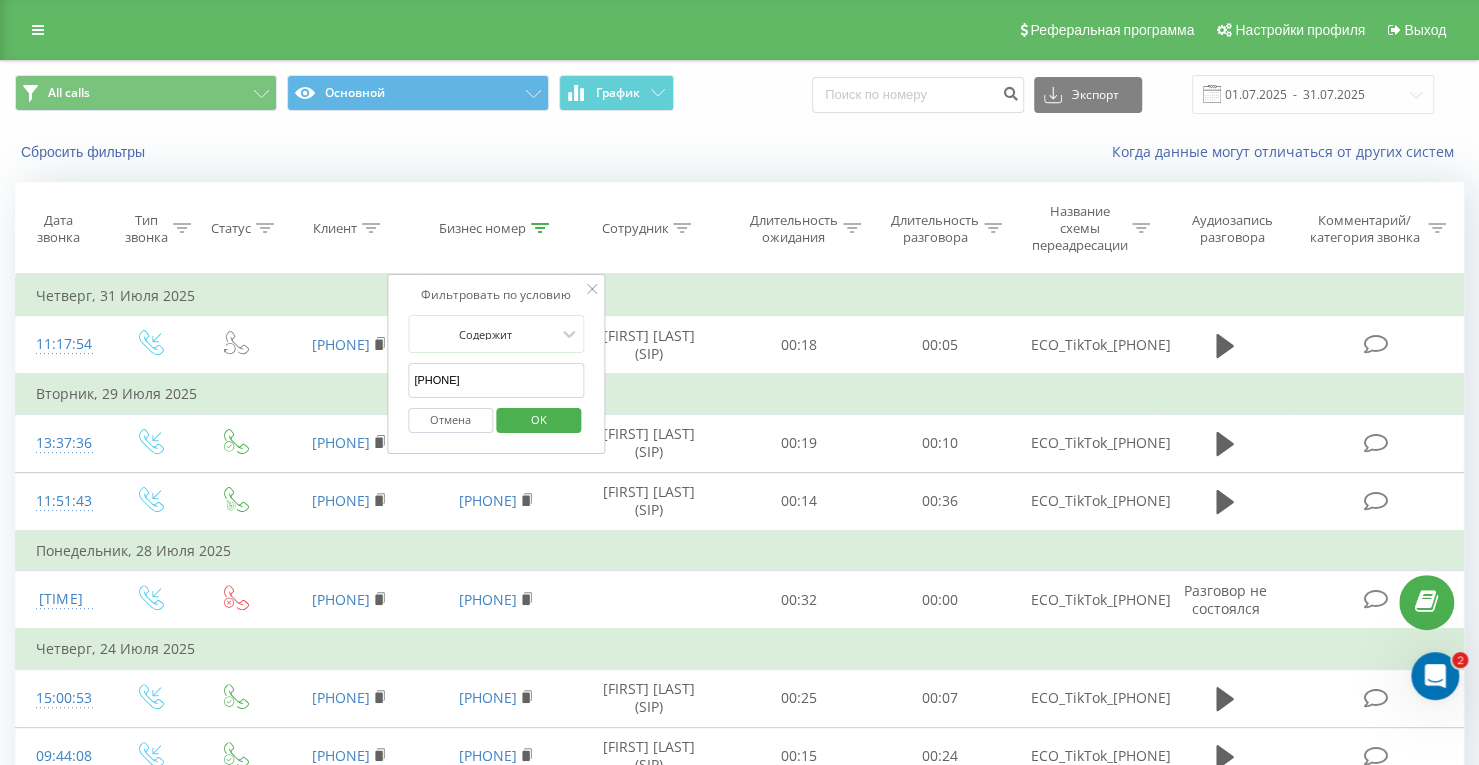 click on "[PHONE]" at bounding box center [496, 380] 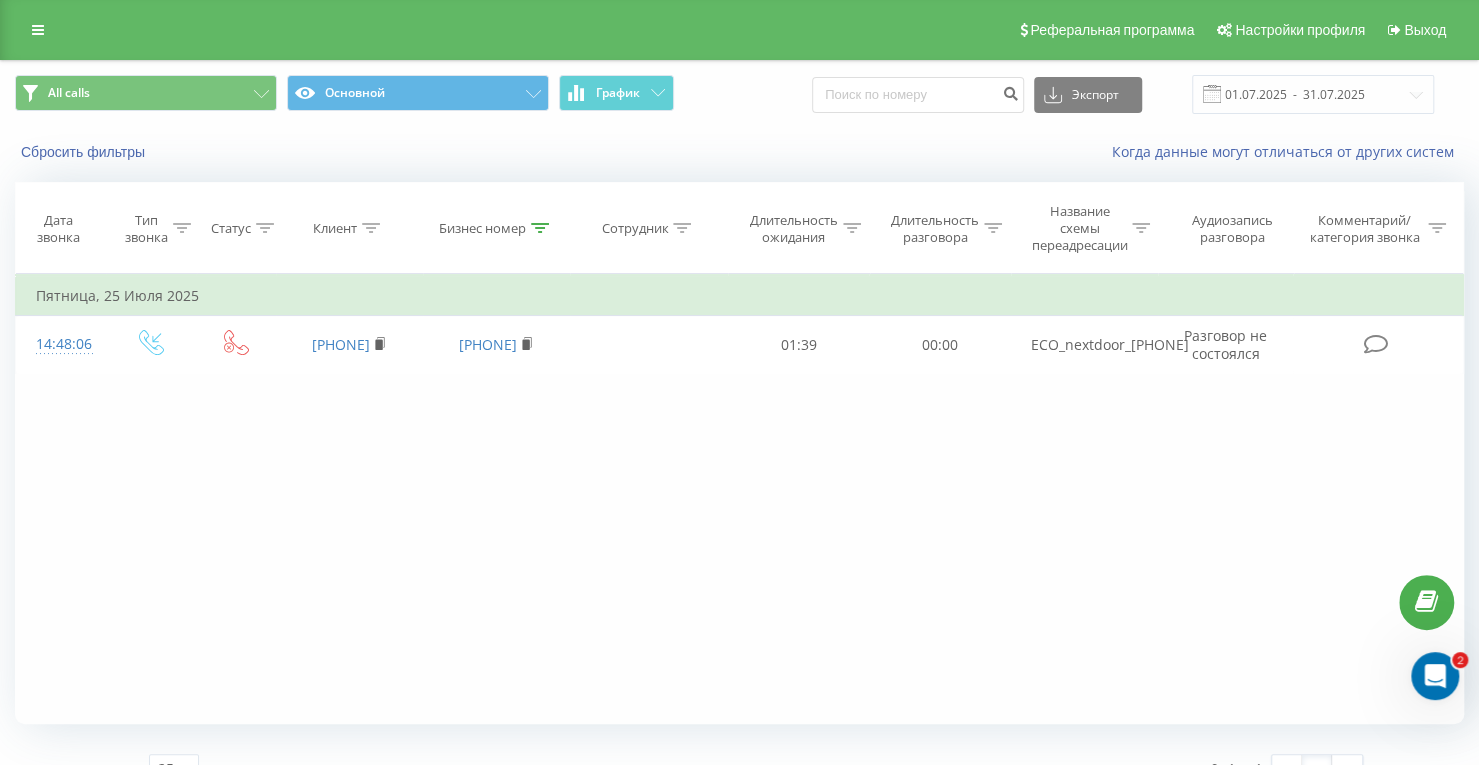 click at bounding box center [540, 228] 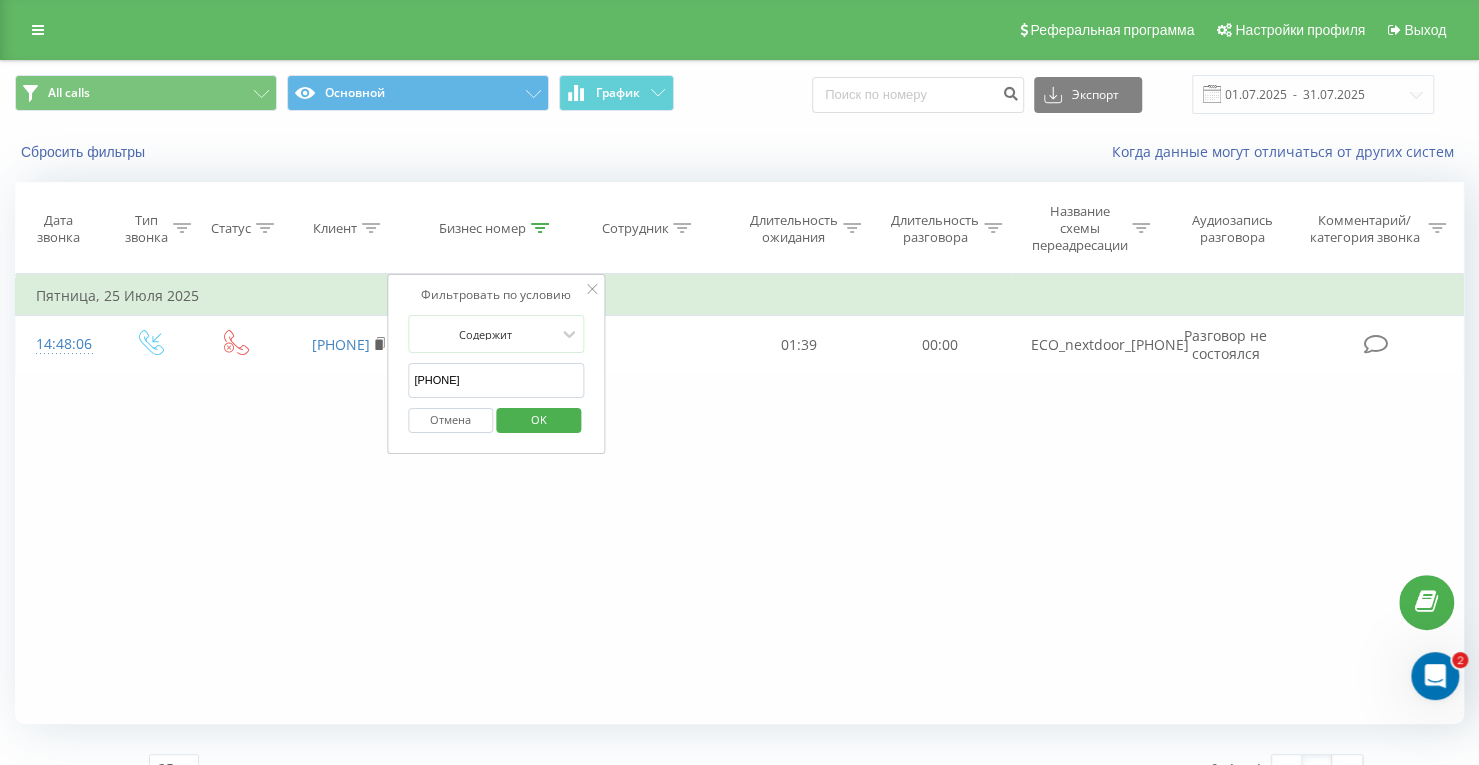 click on "[PHONE]" at bounding box center [496, 380] 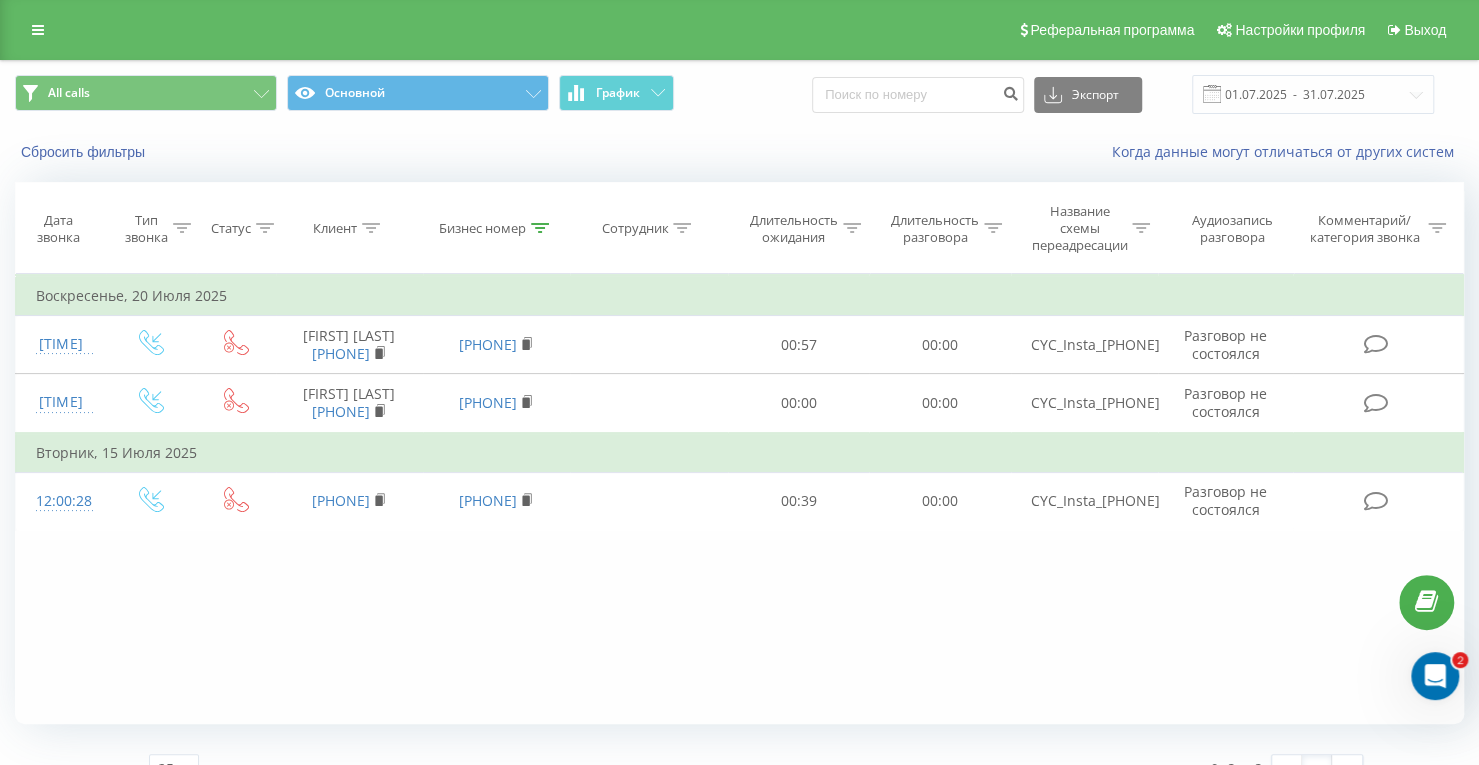 click at bounding box center (540, 228) 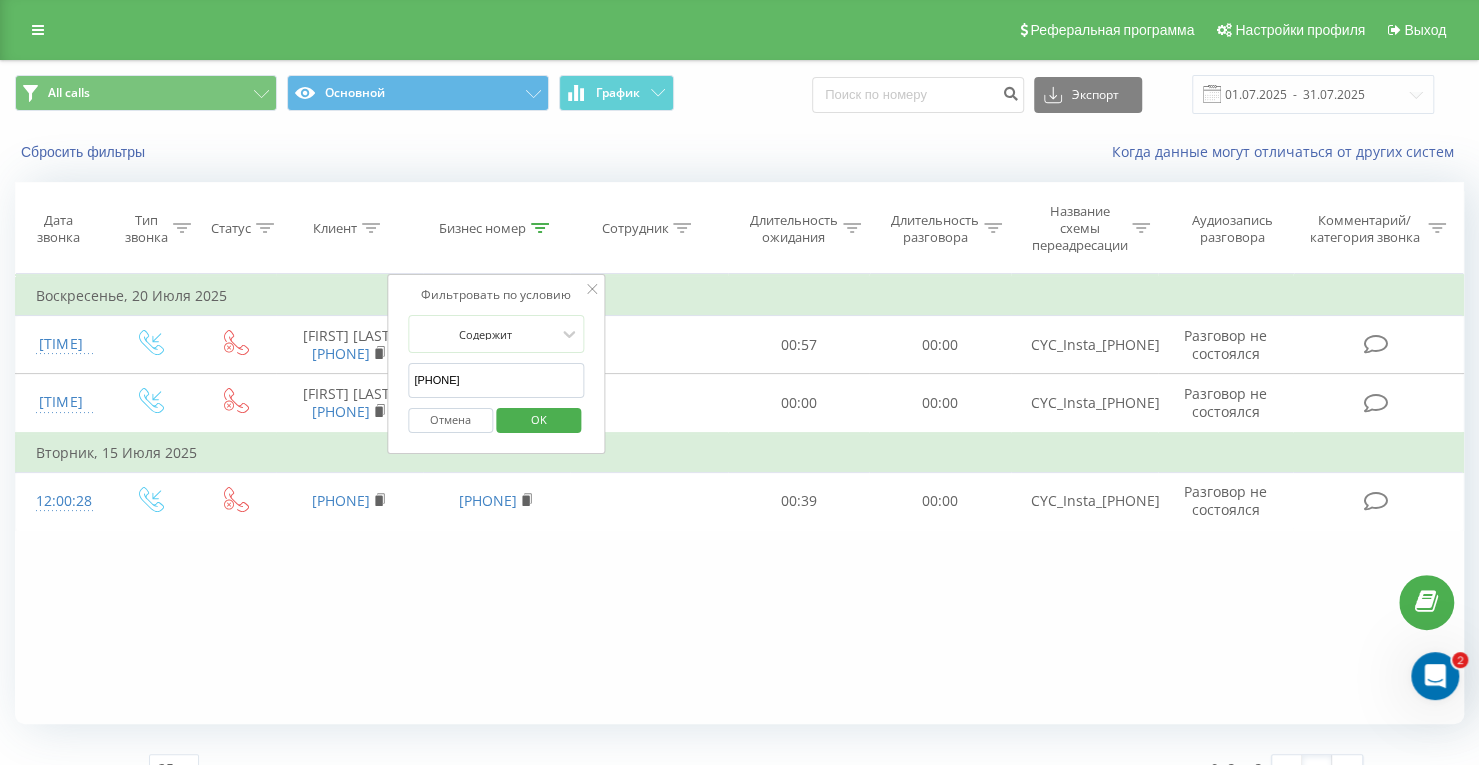 click on "[PHONE]" at bounding box center (496, 380) 